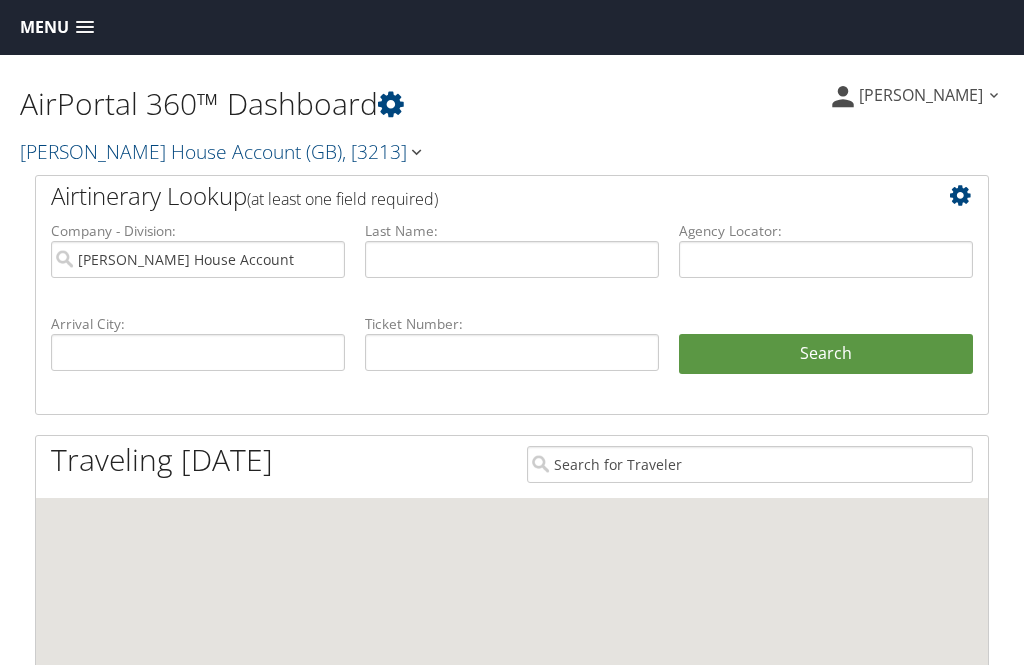 scroll, scrollTop: 0, scrollLeft: 0, axis: both 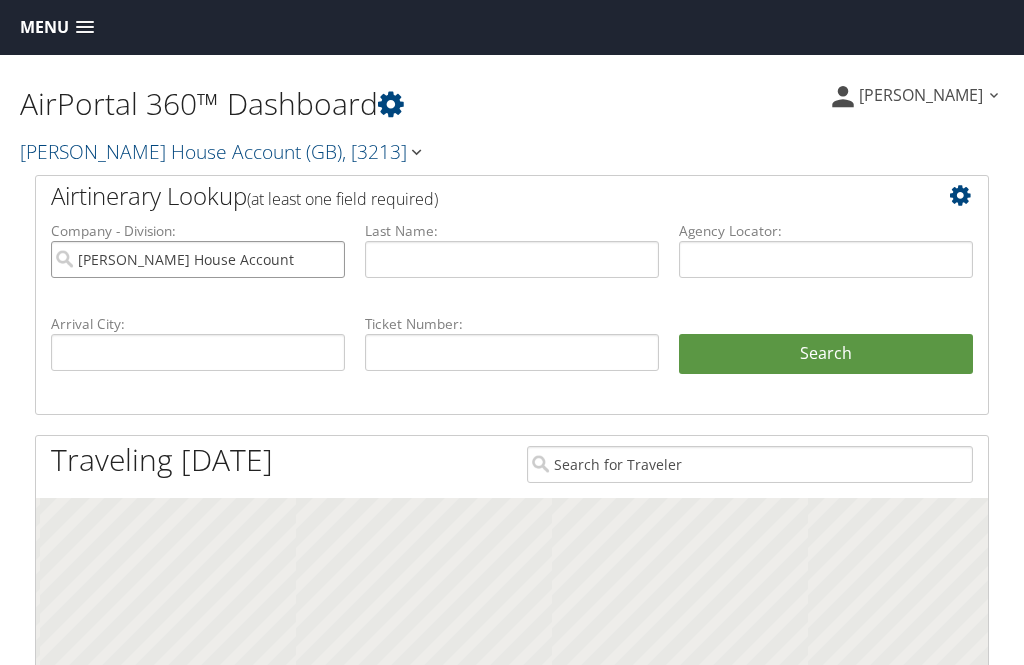 click on "[PERSON_NAME] House Account" at bounding box center (198, 259) 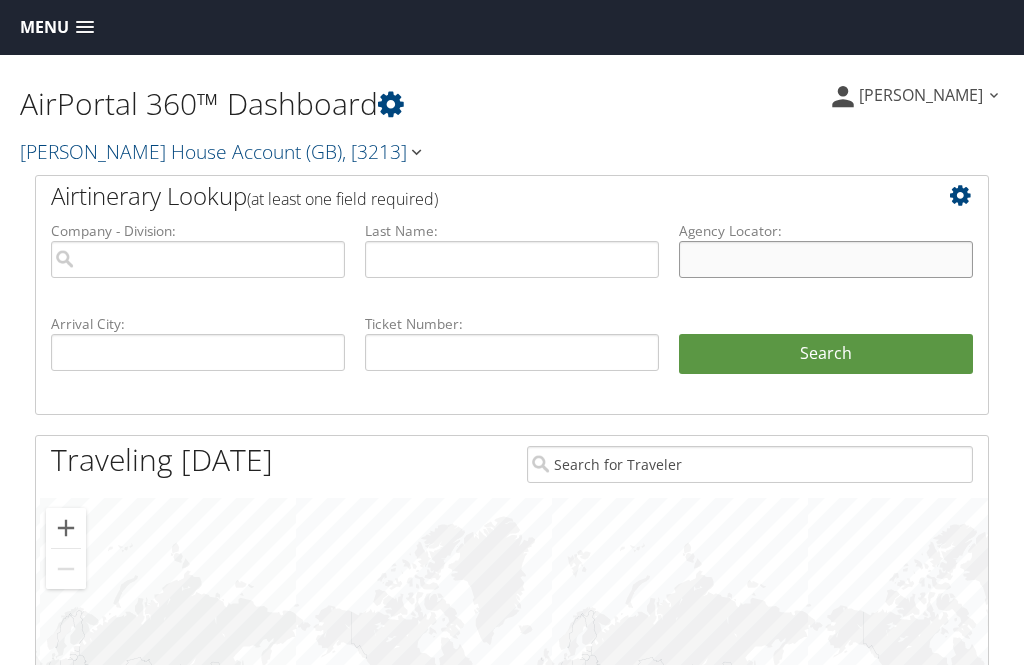 click at bounding box center [826, 259] 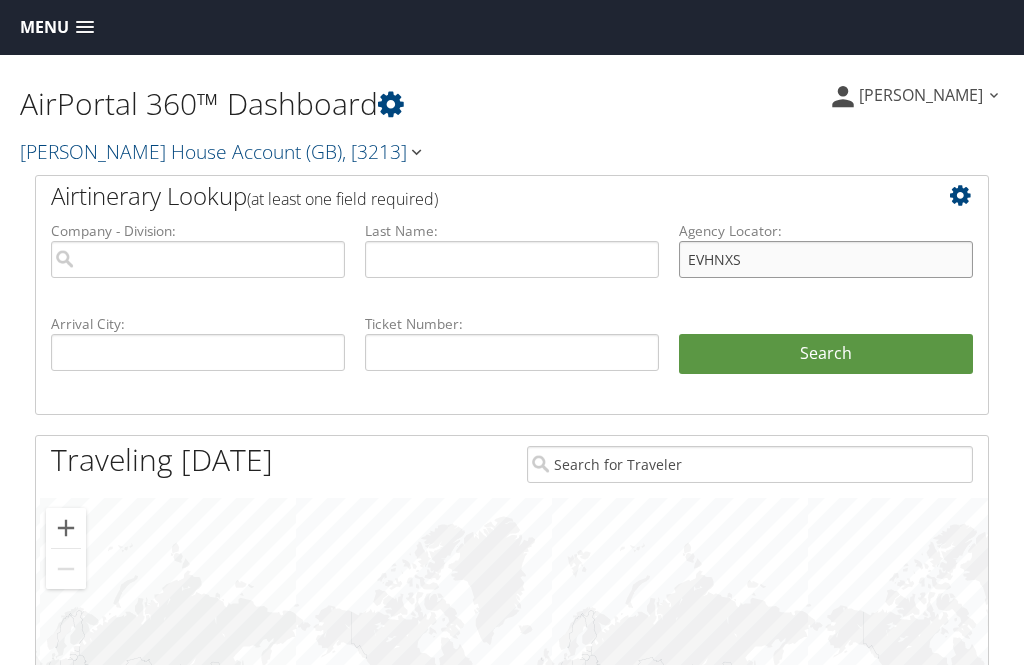 type on "EVHNXS" 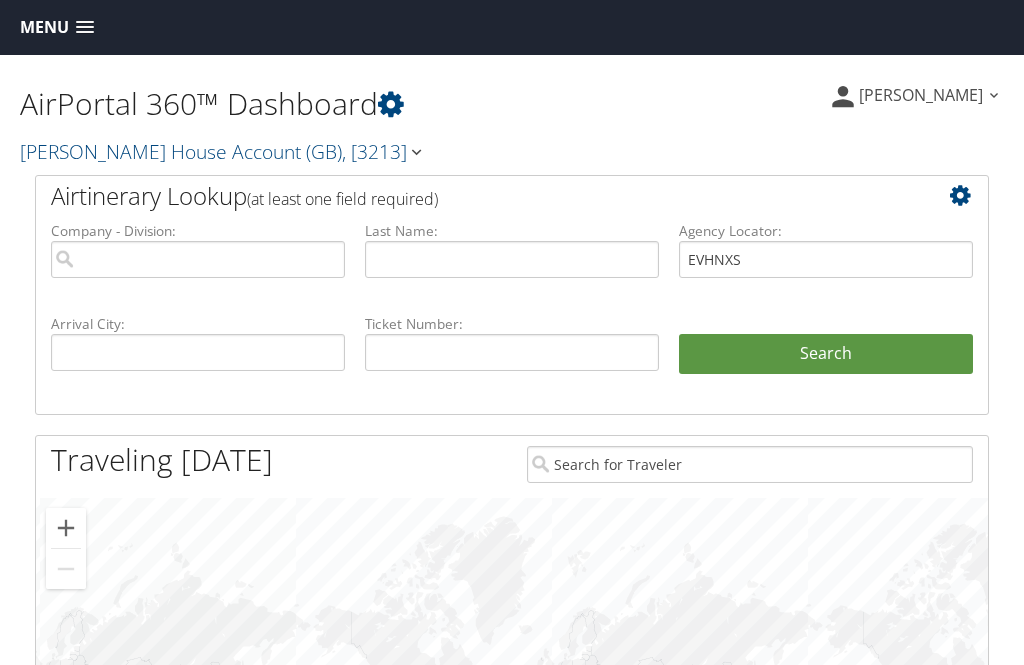click on "Search" at bounding box center (826, 354) 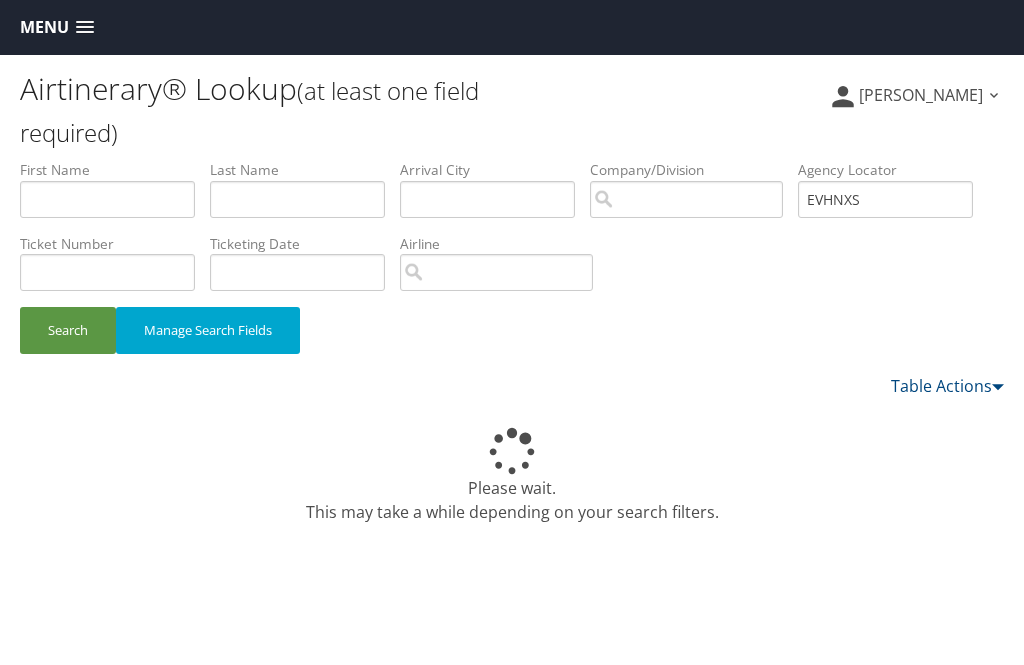 scroll, scrollTop: 0, scrollLeft: 0, axis: both 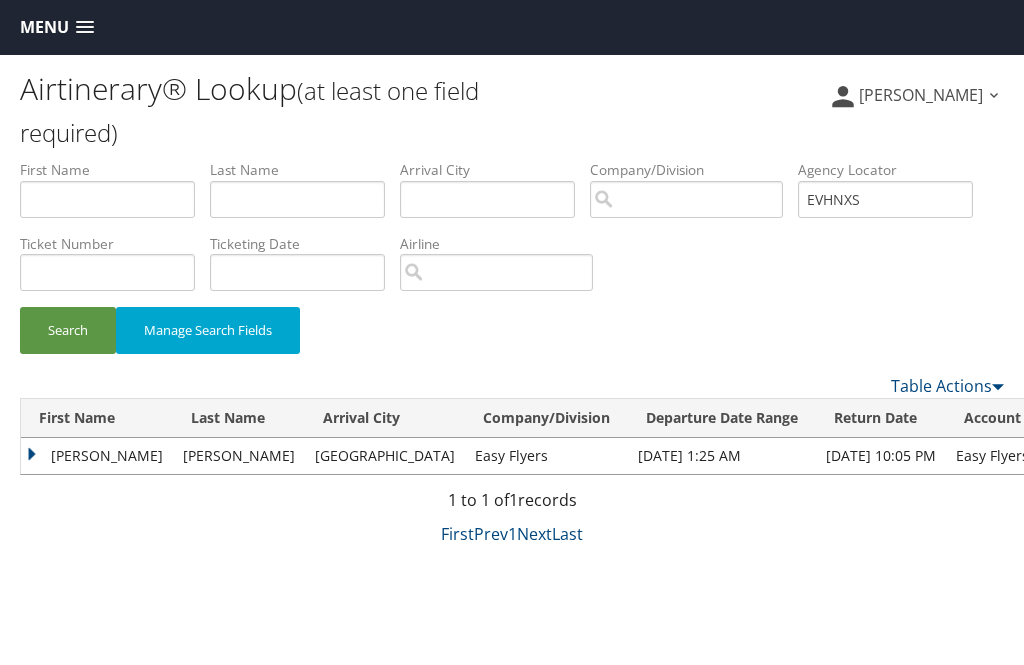 click on "Easy Flyers" at bounding box center [992, 456] 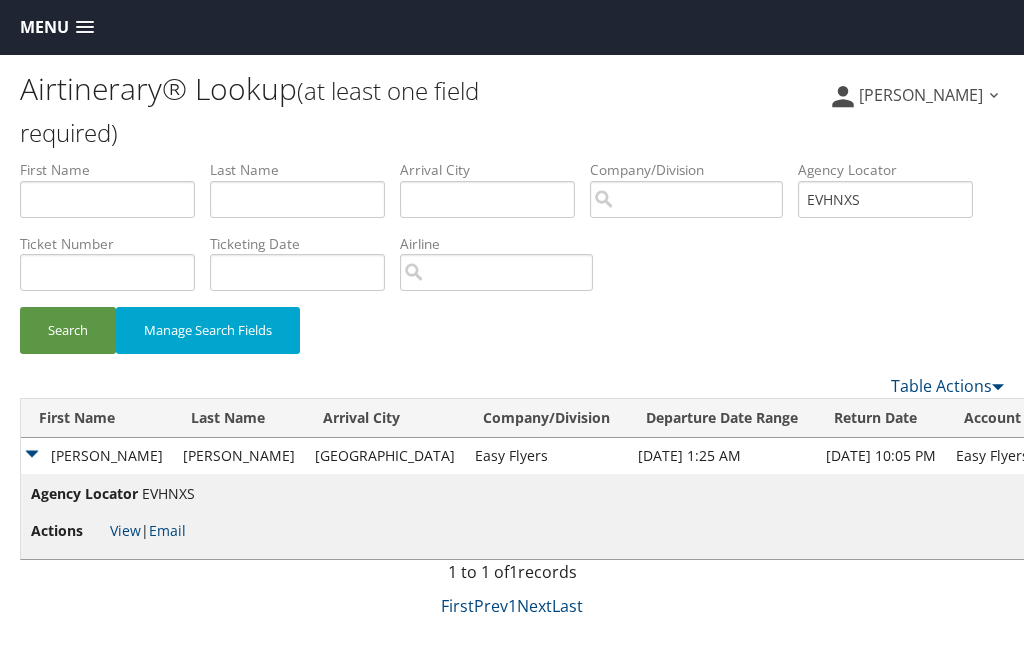click on "Email" at bounding box center (167, 530) 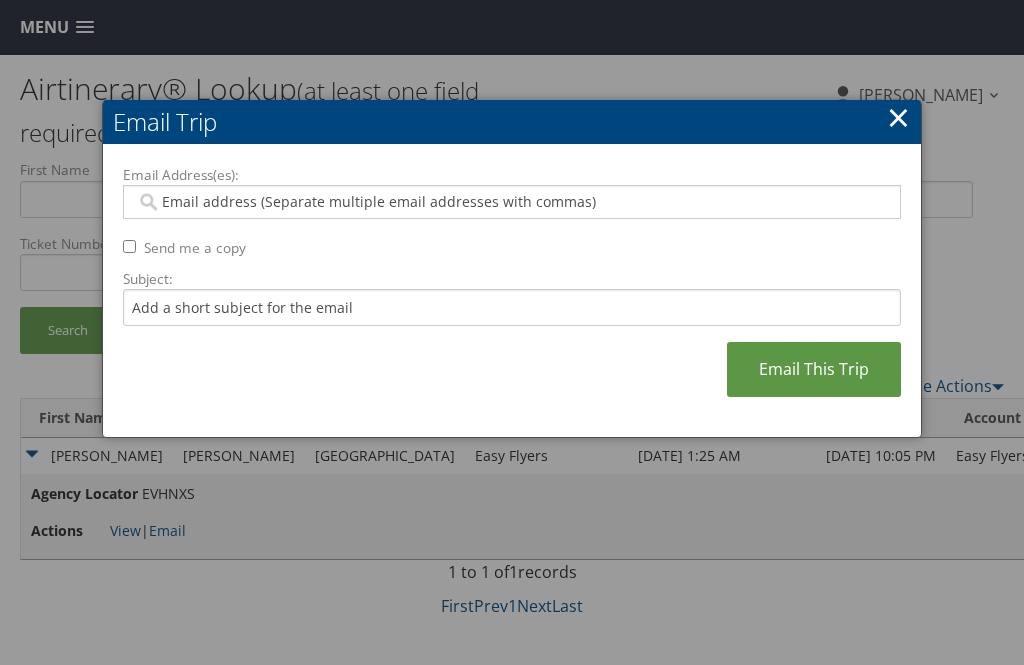 click on "Email Address(es):" at bounding box center (511, 202) 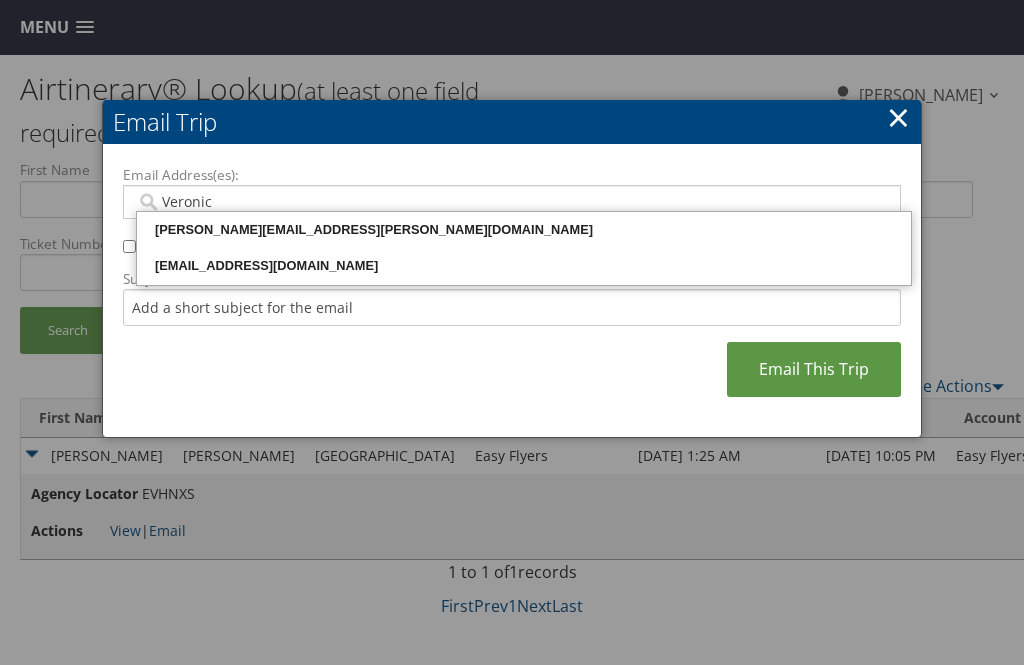 type on "Veronica" 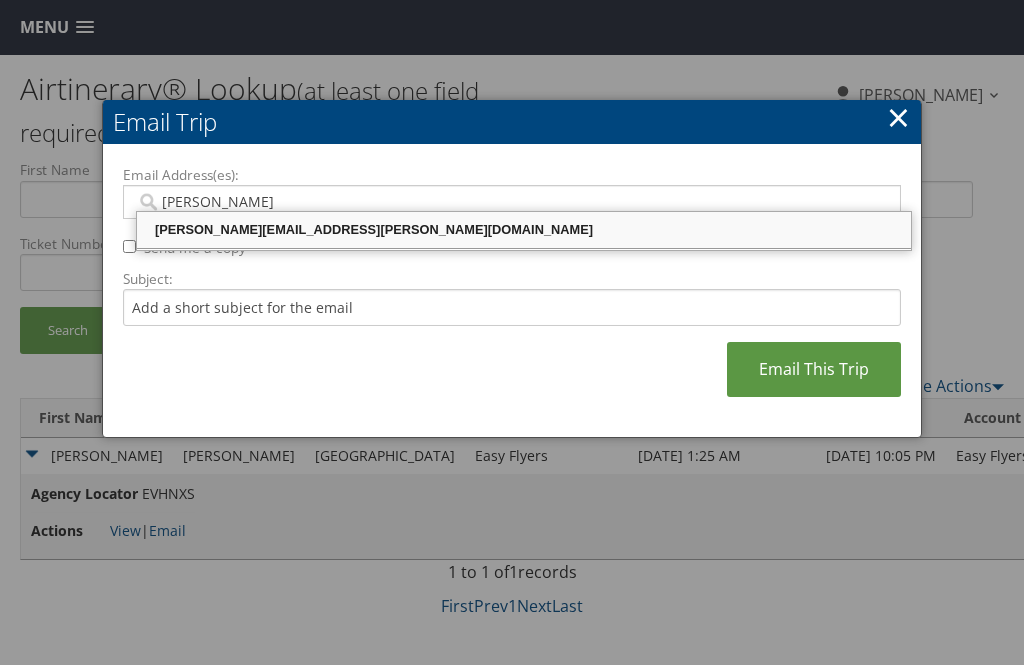 click on "Veronica.sanchez@easyflyers.com" at bounding box center (524, 230) 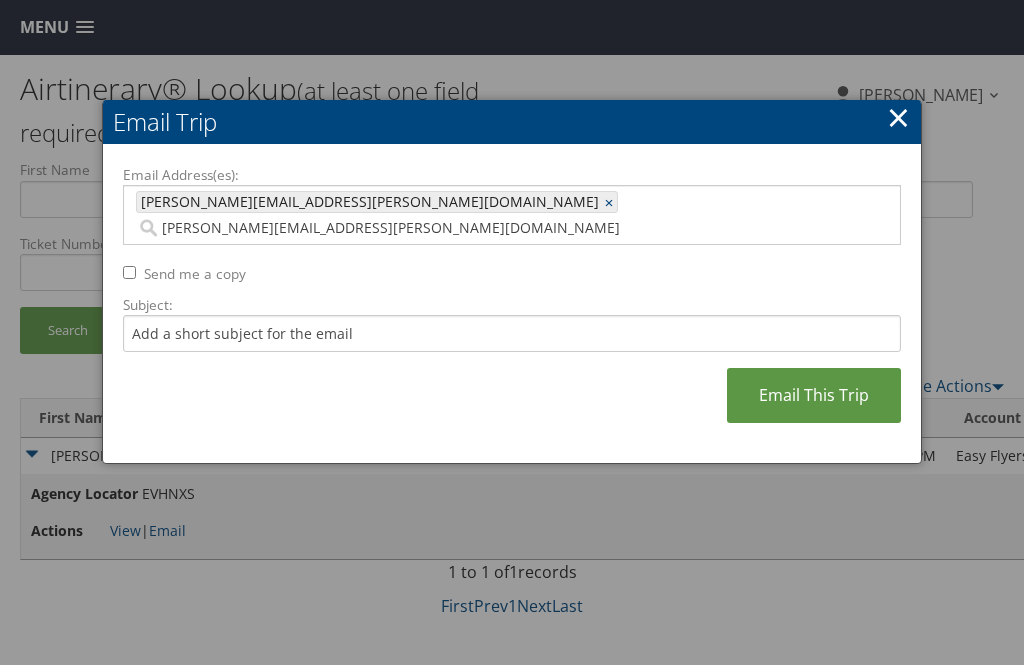 type on "Vanessa.lopez@easyflyers.com" 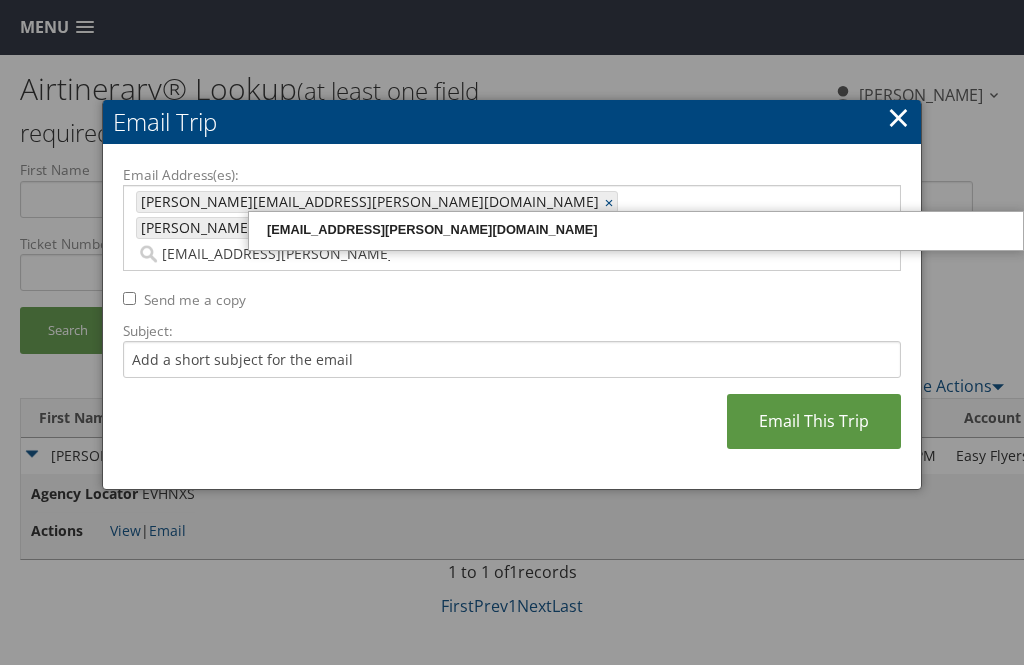 type on "Saudia.teja@easyflyers.com" 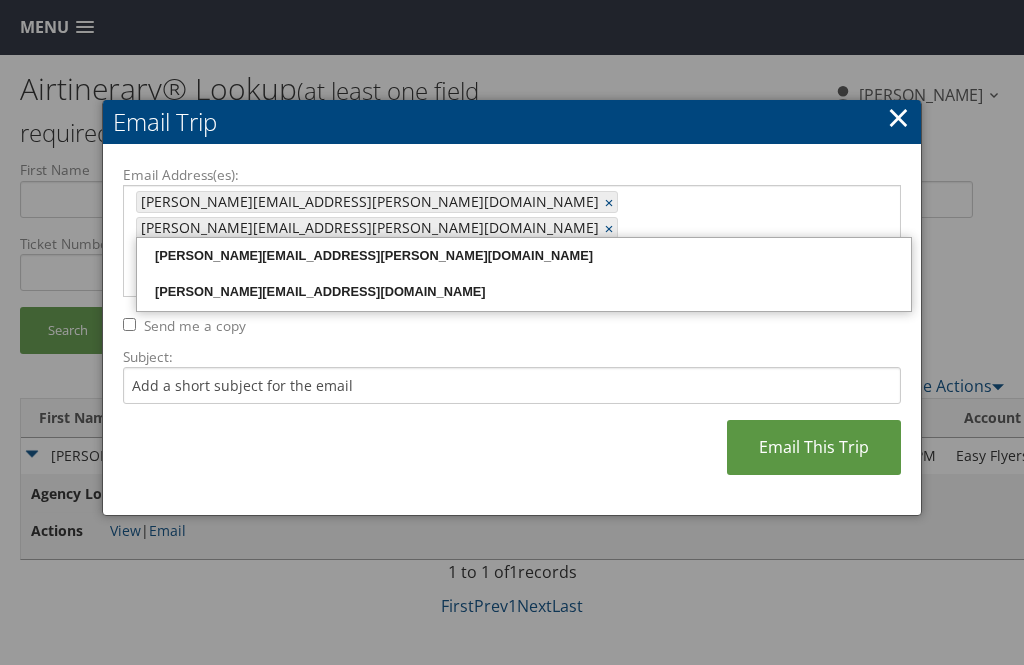 type on "Adrian" 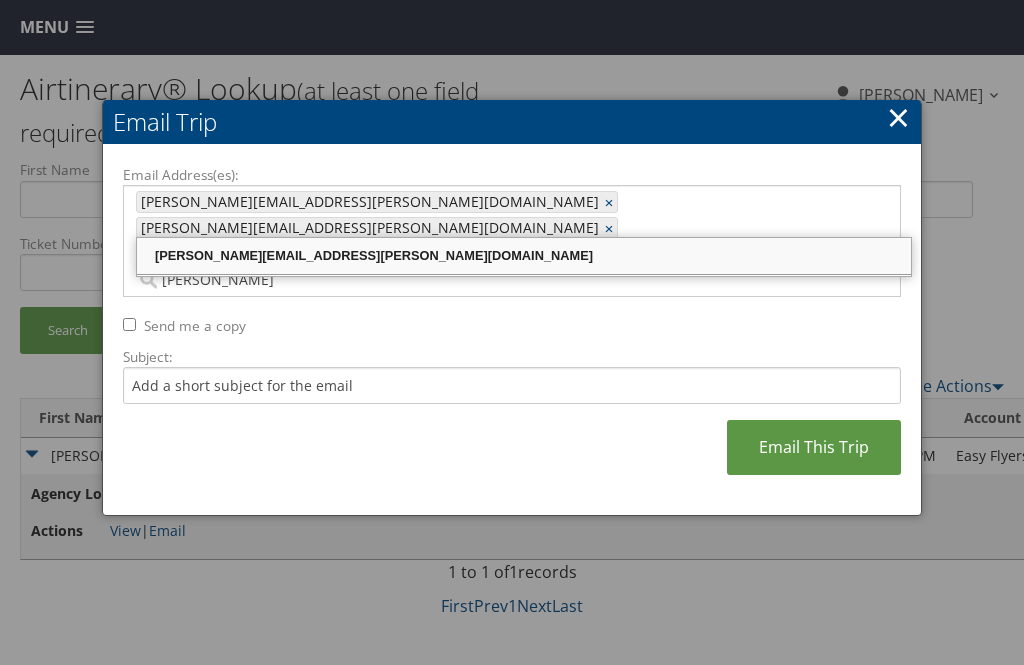 click on "ADRIAN.SANCHEZ@EASYFLYERS.COM" at bounding box center (524, 256) 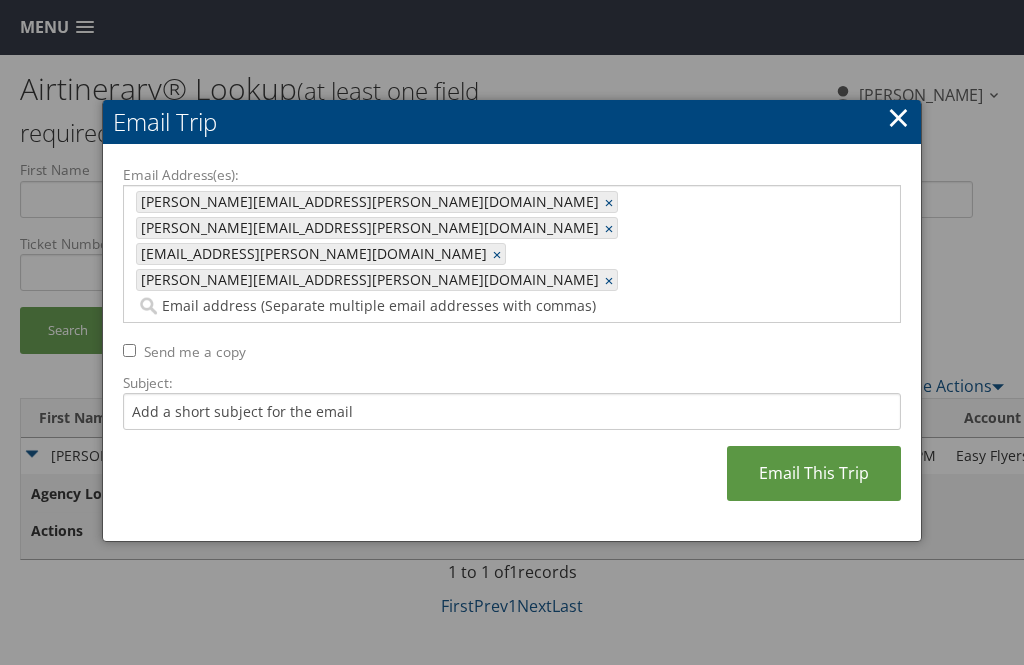 click on "Email This Trip" at bounding box center (814, 473) 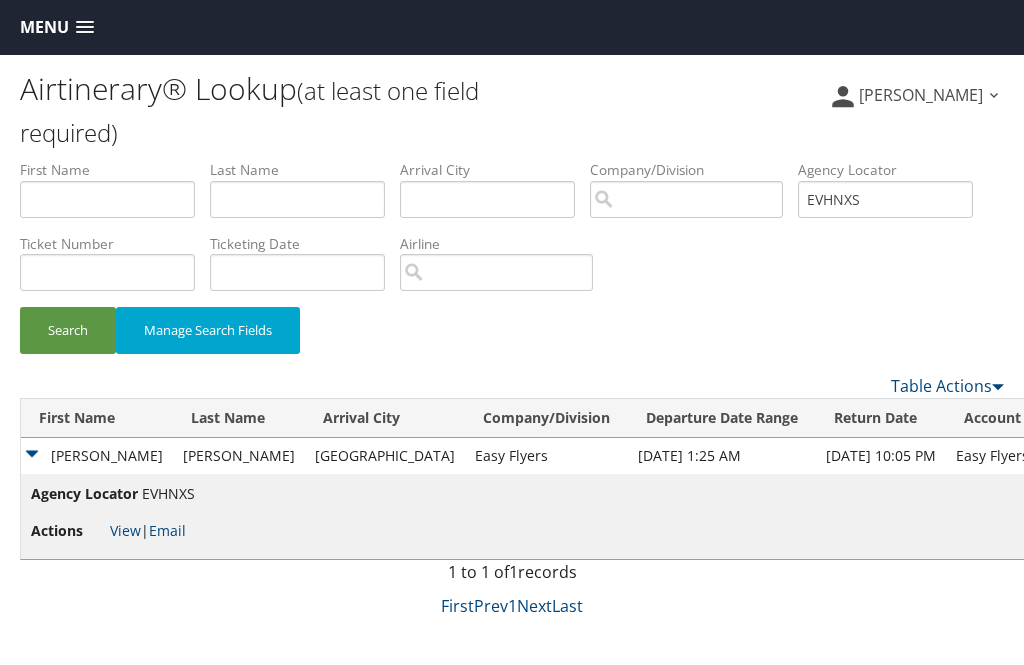 click on "Email" at bounding box center [167, 530] 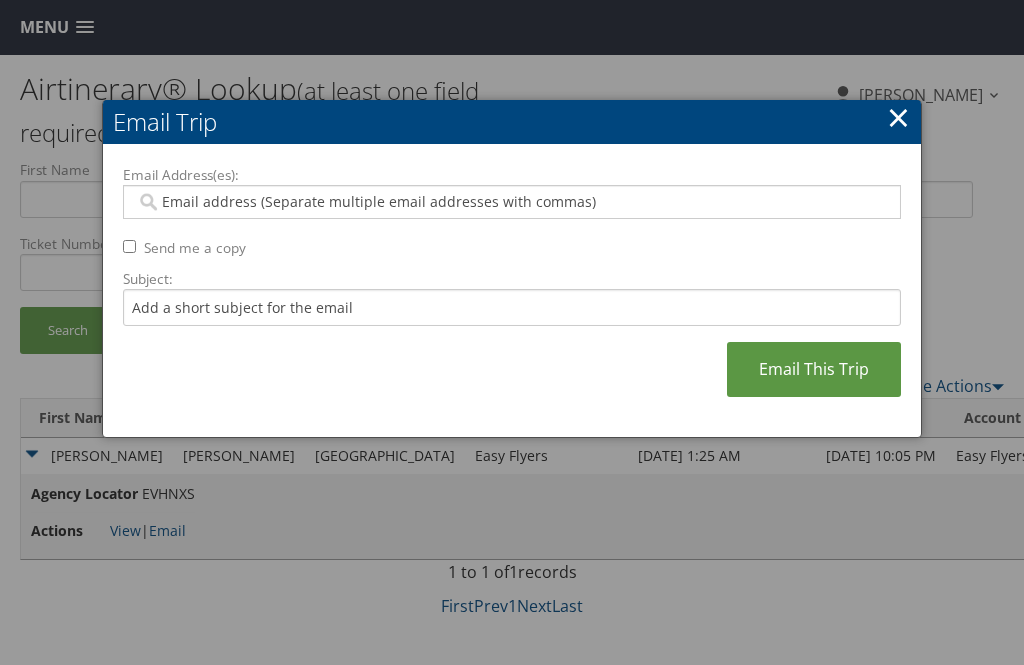 click on "Send me a copy" at bounding box center [129, 246] 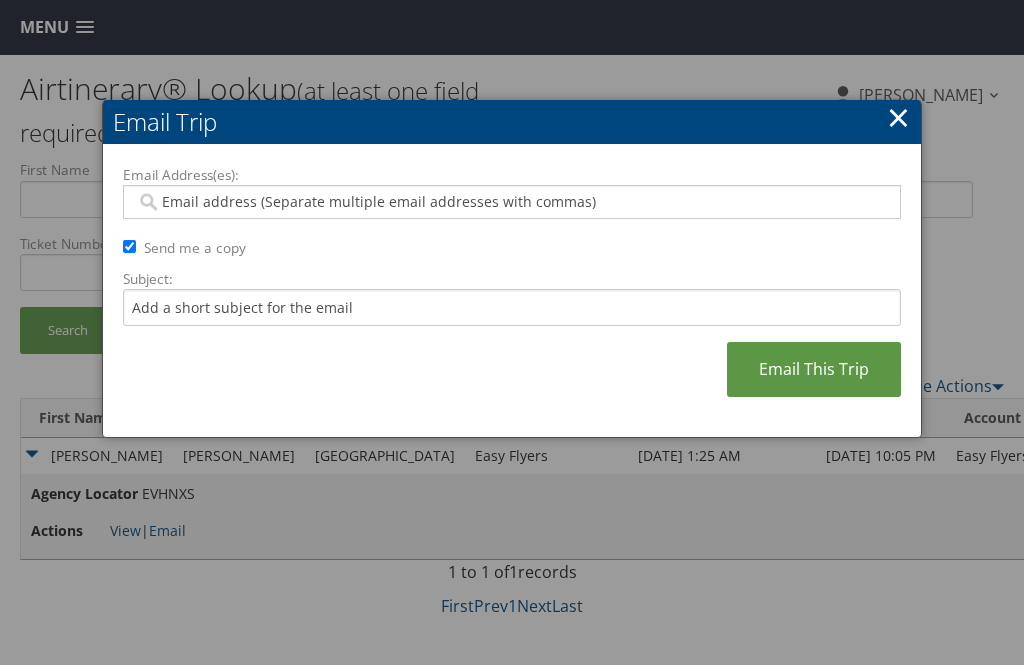 click on "Email This Trip" at bounding box center [814, 369] 